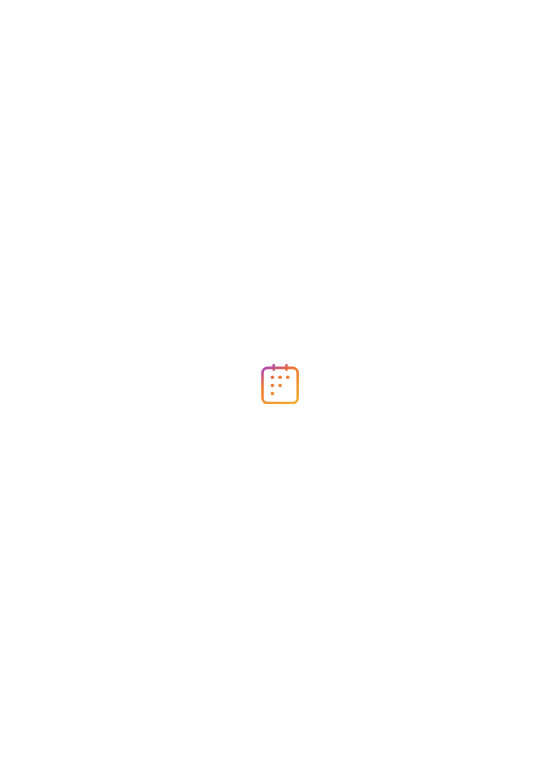 scroll, scrollTop: 0, scrollLeft: 0, axis: both 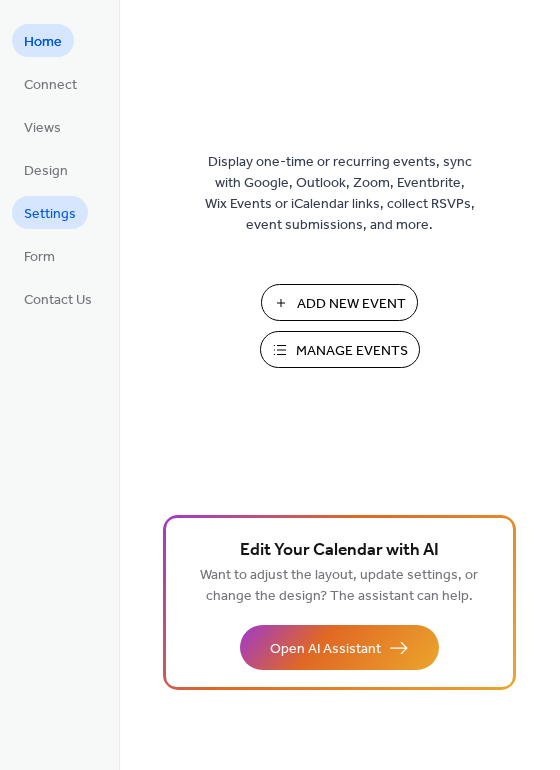 click on "Settings" at bounding box center (50, 214) 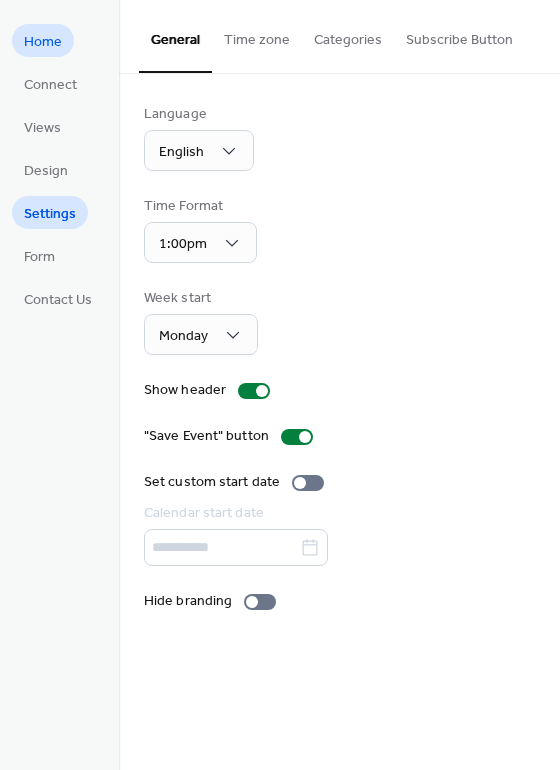 click on "Home" at bounding box center (43, 42) 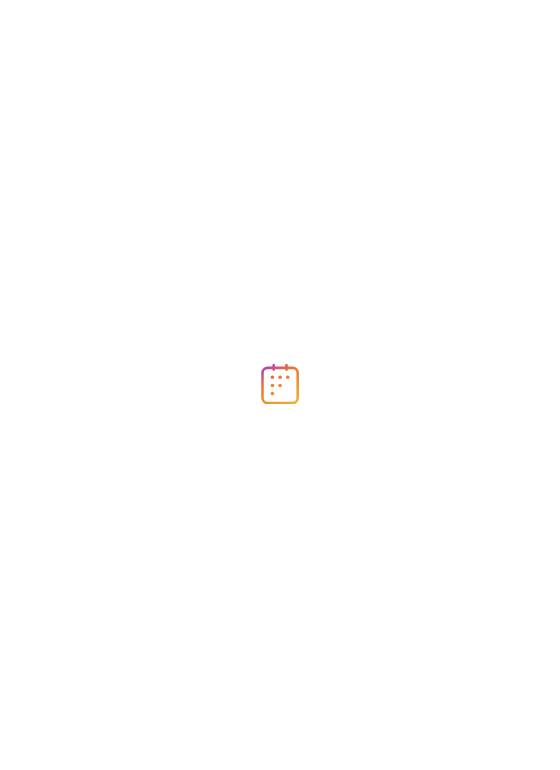 scroll, scrollTop: 0, scrollLeft: 0, axis: both 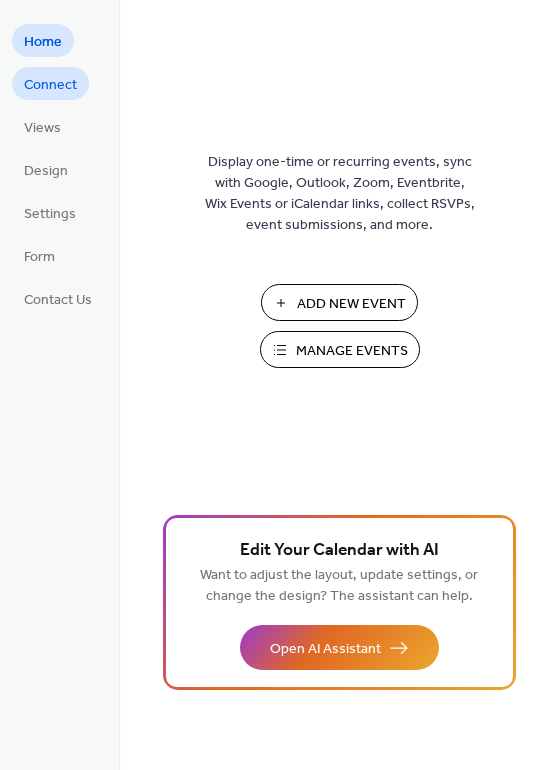 click on "Connect" at bounding box center (50, 85) 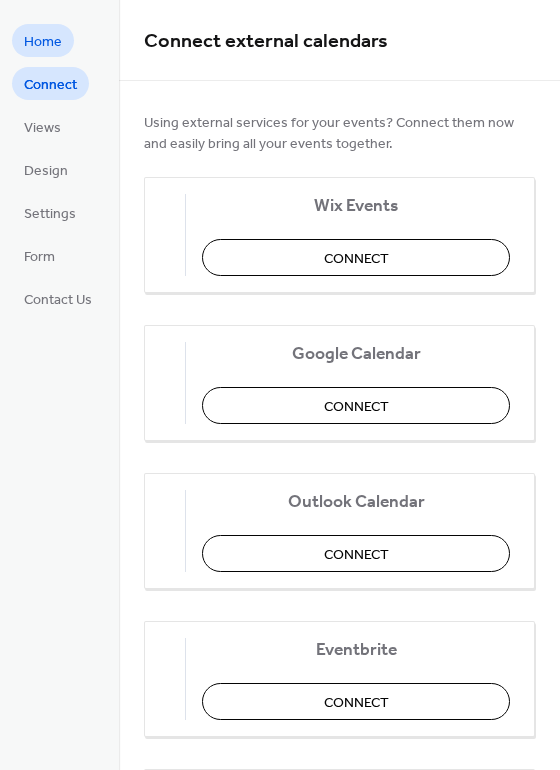 click on "Home" at bounding box center (43, 42) 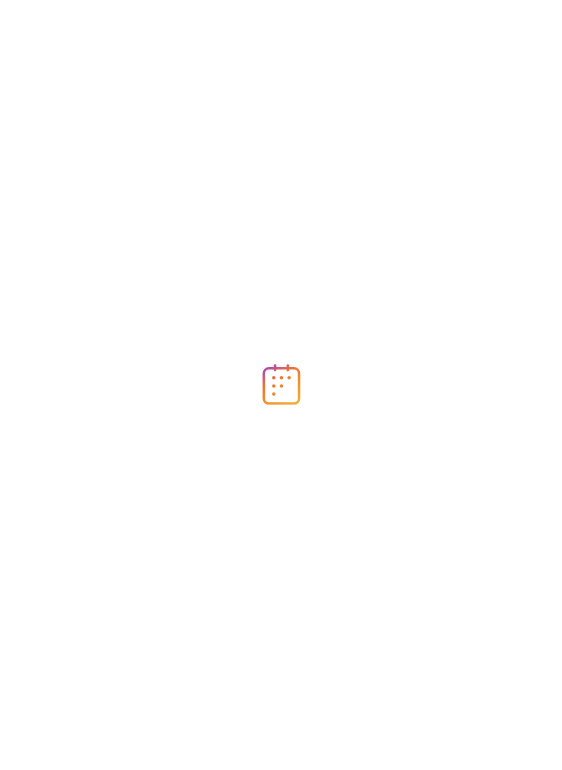 scroll, scrollTop: 0, scrollLeft: 0, axis: both 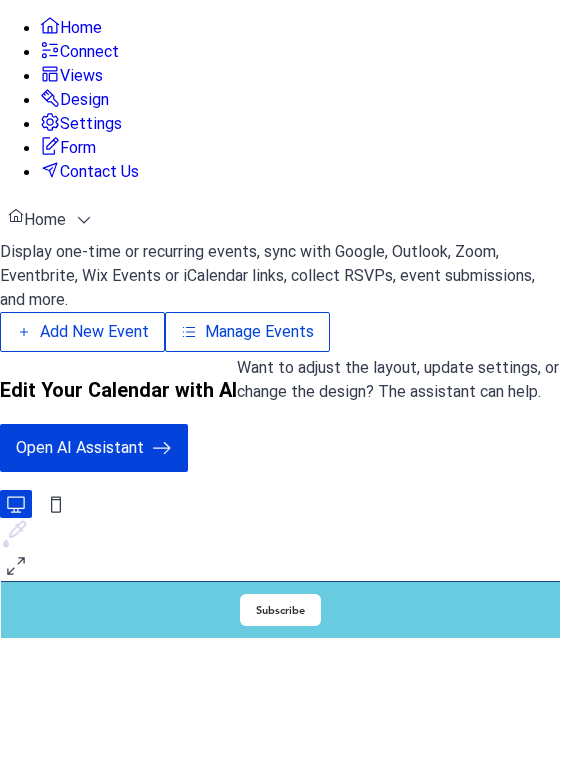 click on "Connect" at bounding box center [89, 52] 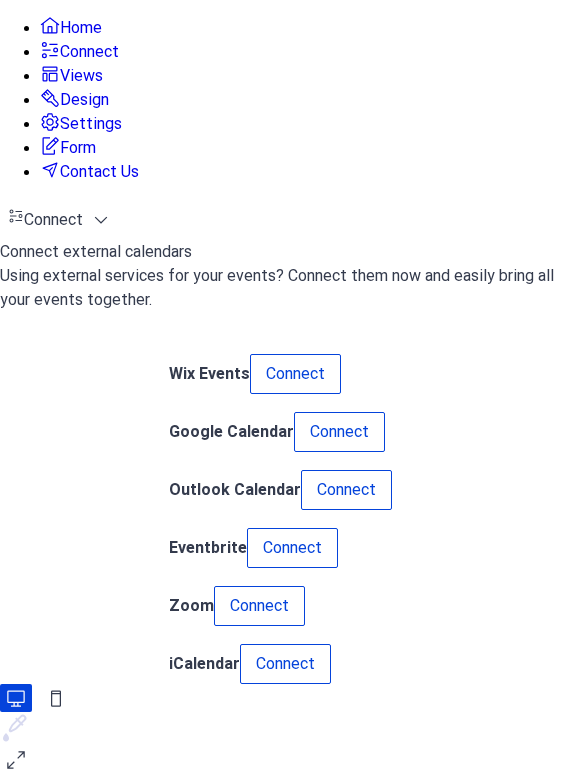 click on "Views" at bounding box center (81, 76) 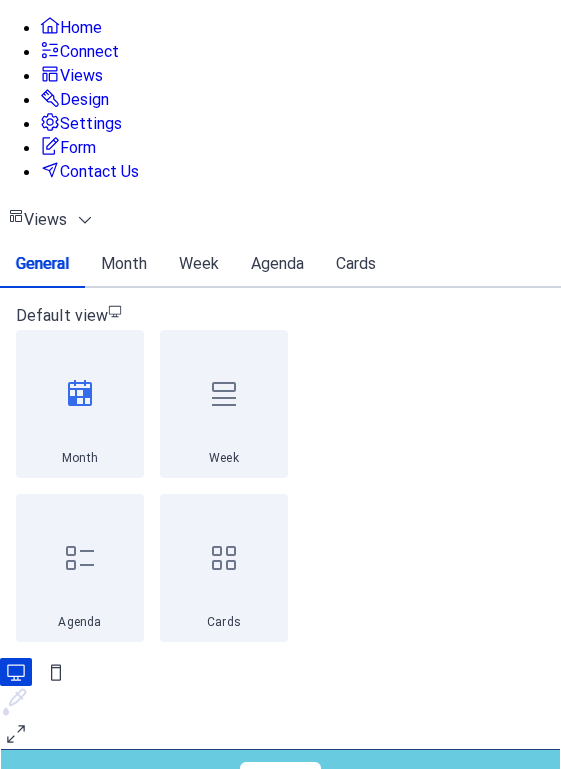click on "Home" at bounding box center (81, 28) 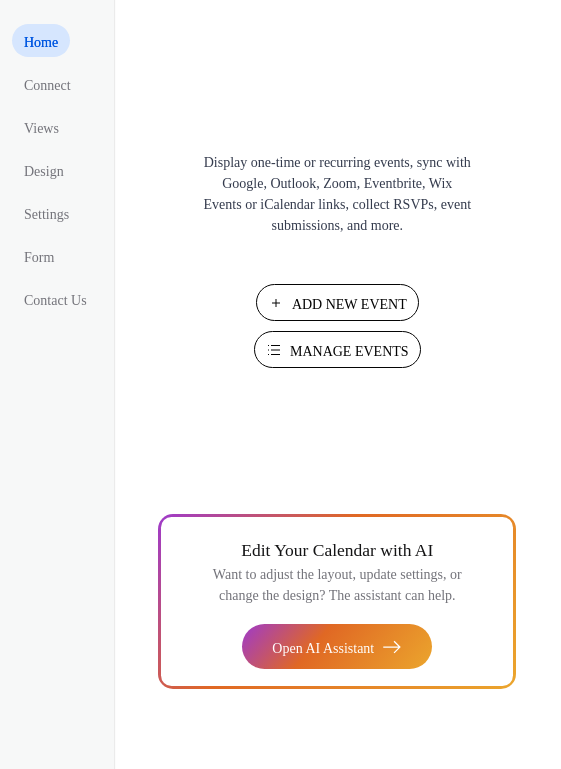 click on "Manage Events" at bounding box center (349, 351) 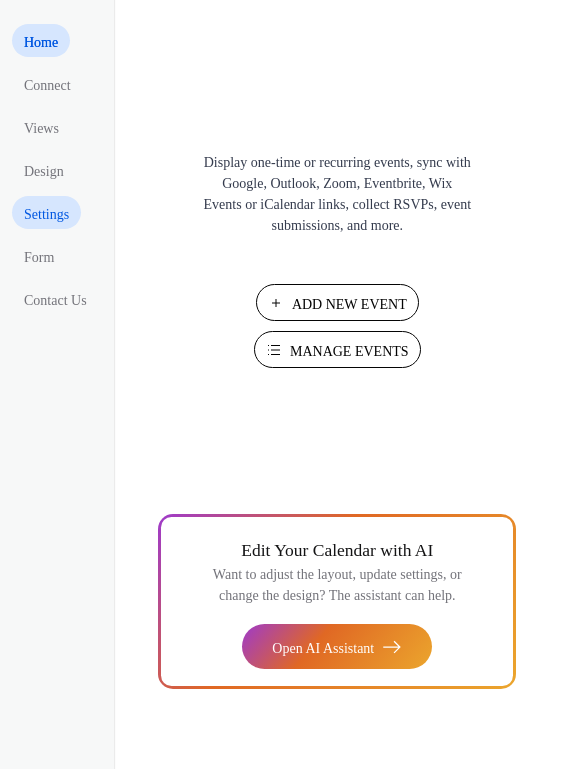 click on "Settings" at bounding box center (46, 214) 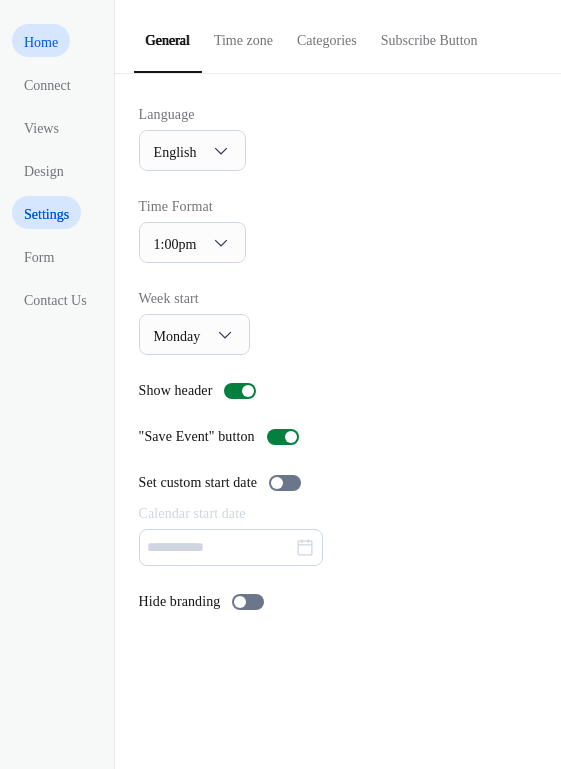 click on "Home" at bounding box center [41, 42] 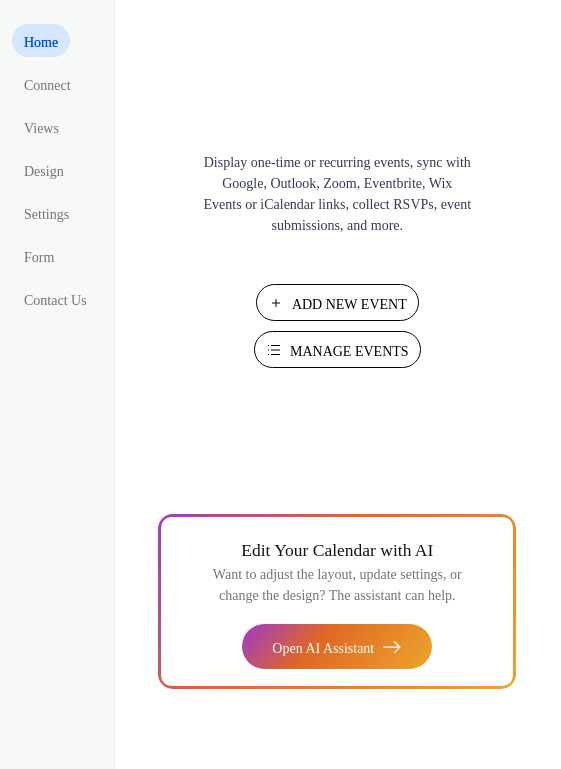 click on "Manage Events" at bounding box center (349, 351) 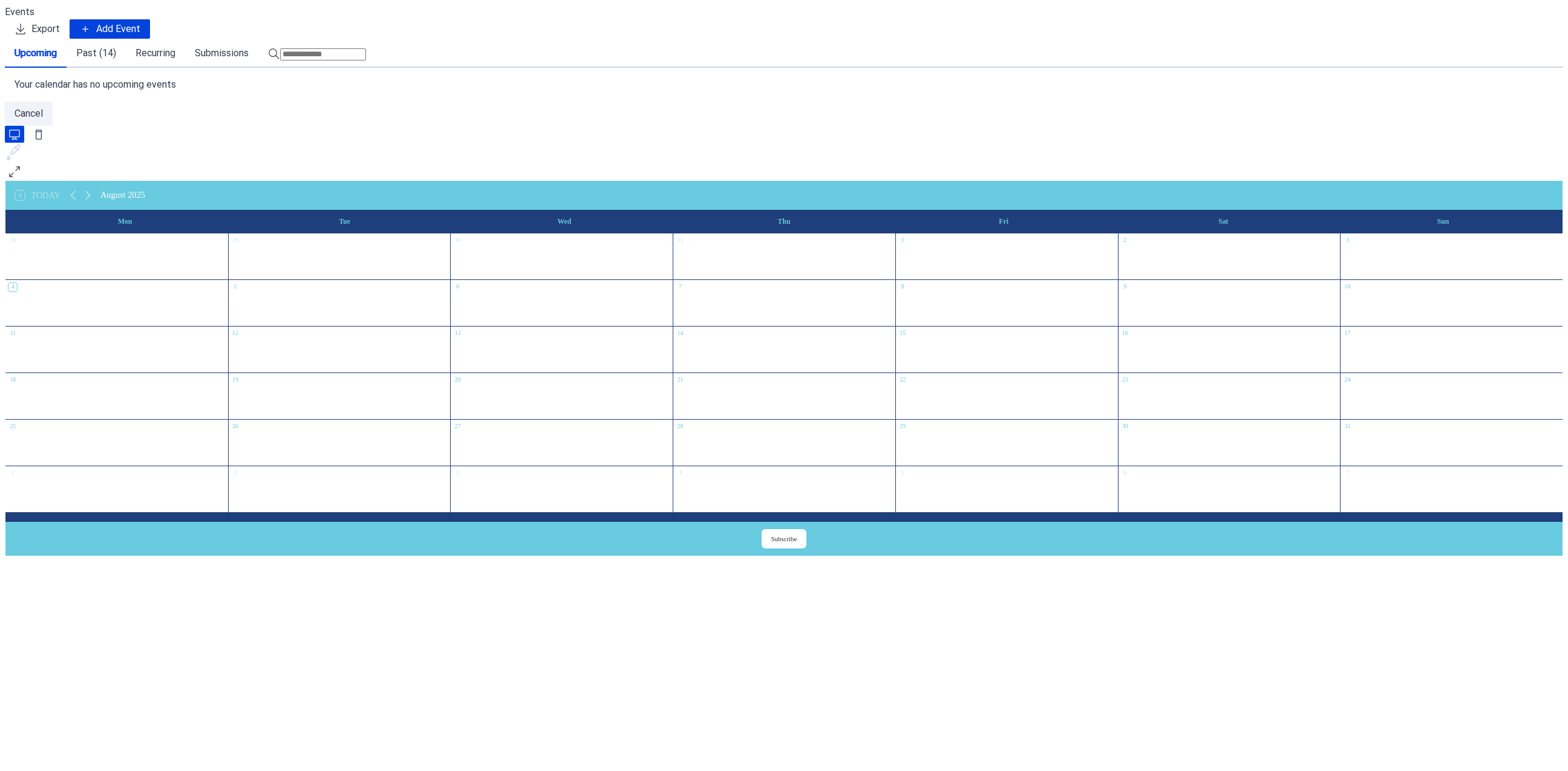 scroll, scrollTop: 0, scrollLeft: 0, axis: both 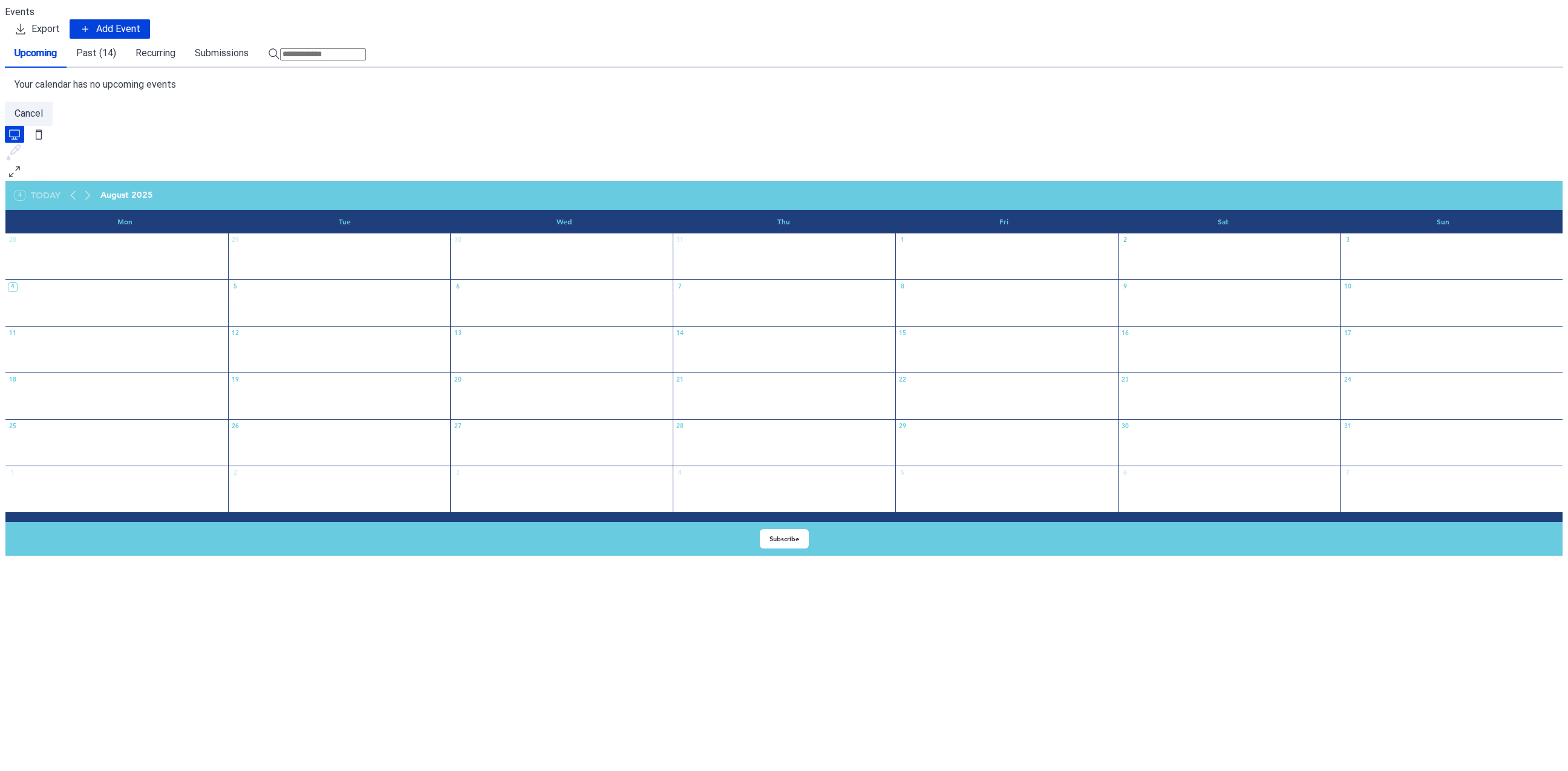 click on "Past (14)" at bounding box center (96, 53) 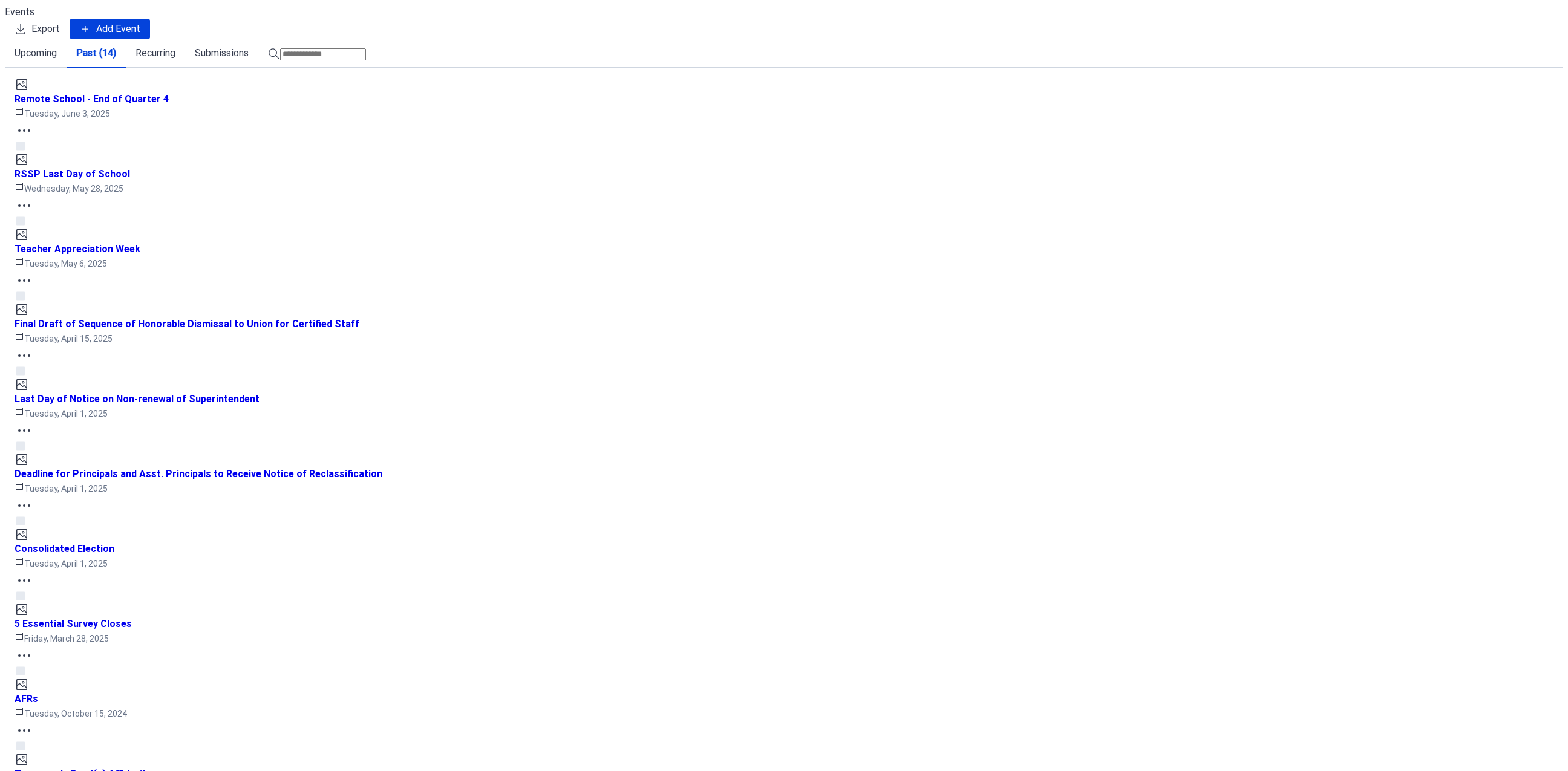 scroll, scrollTop: 0, scrollLeft: 0, axis: both 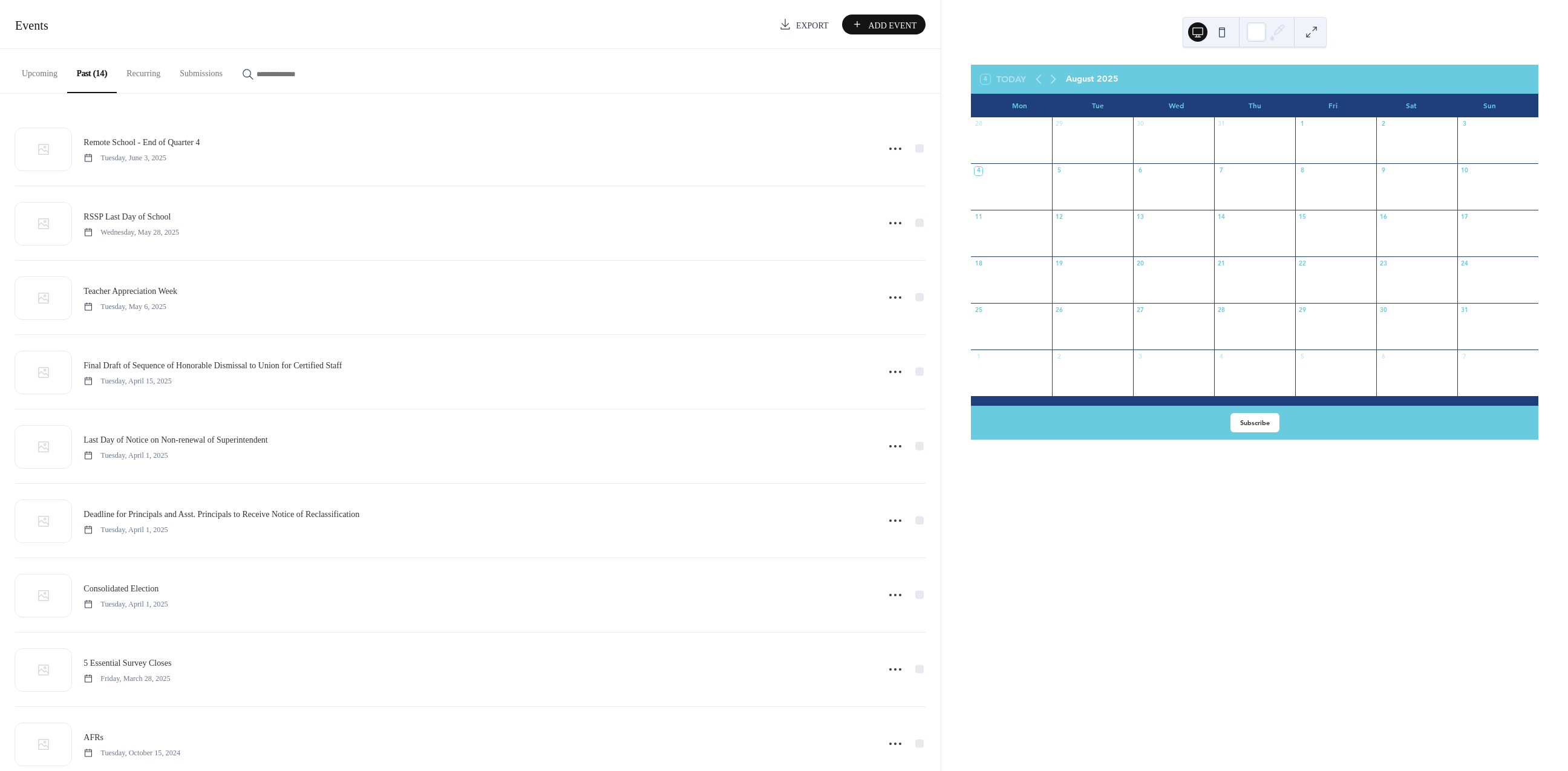 click on "Upcoming" at bounding box center [39, 70] 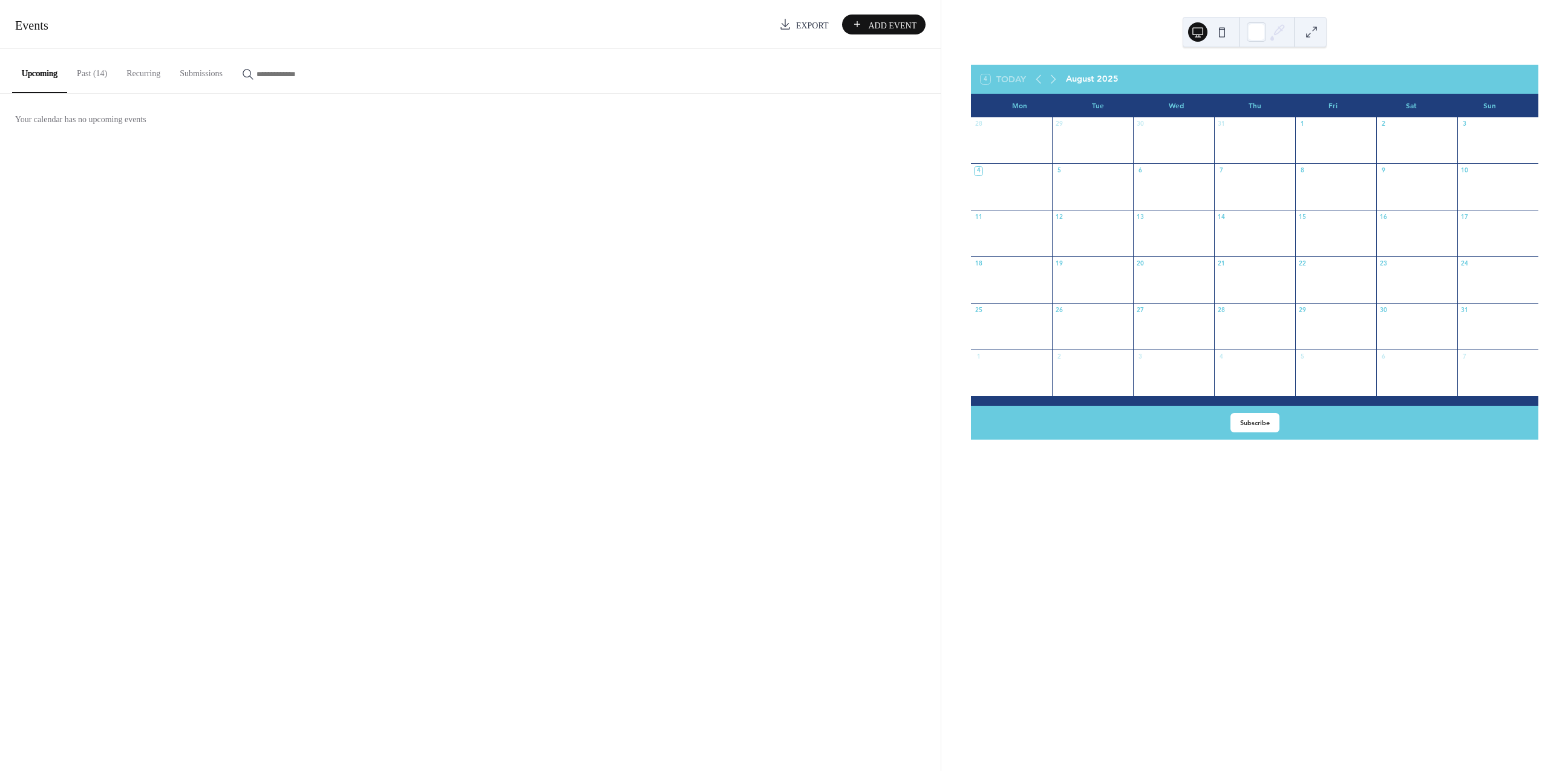 click on "Past (14)" at bounding box center (92, 70) 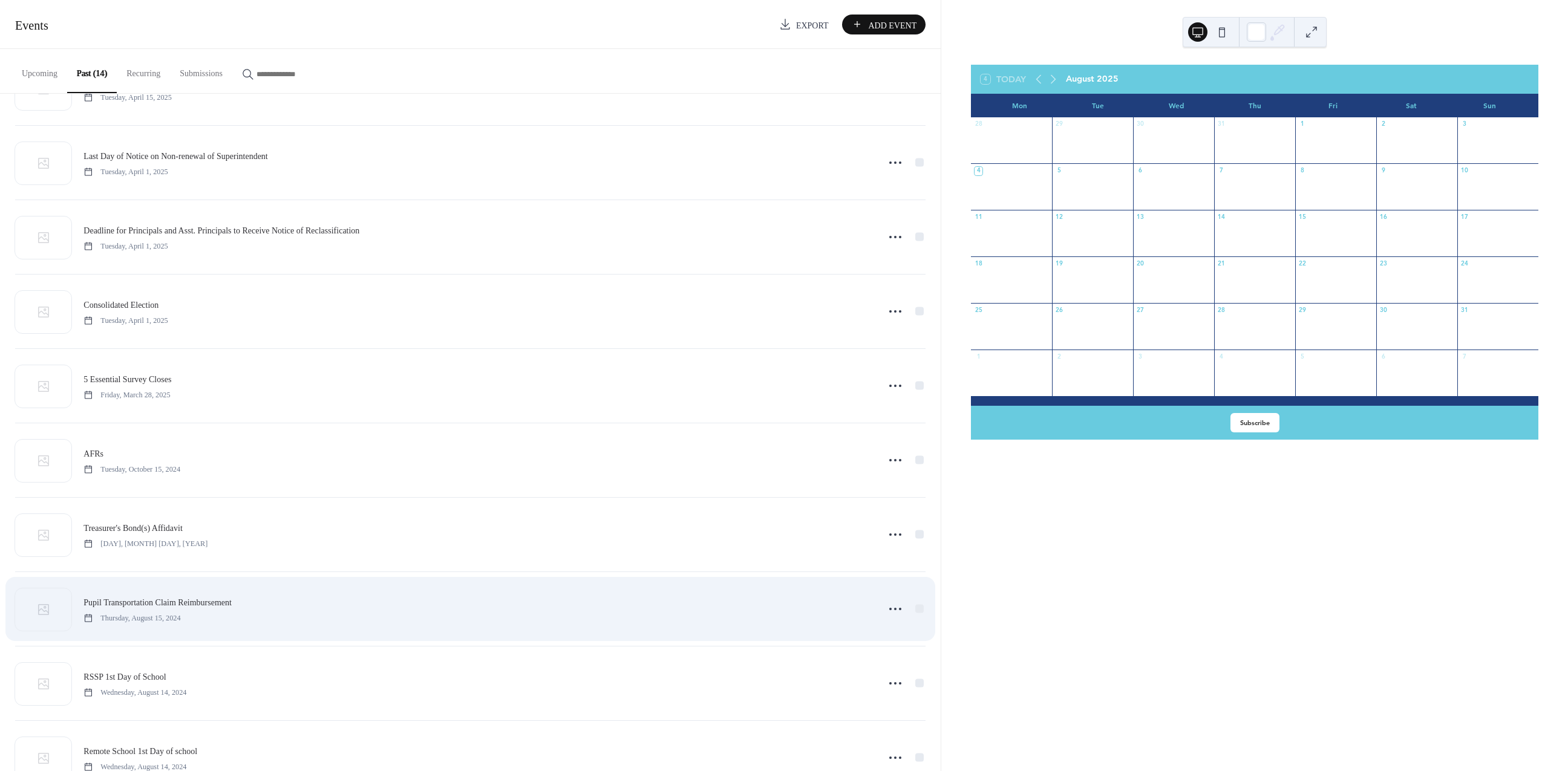 scroll, scrollTop: 0, scrollLeft: 0, axis: both 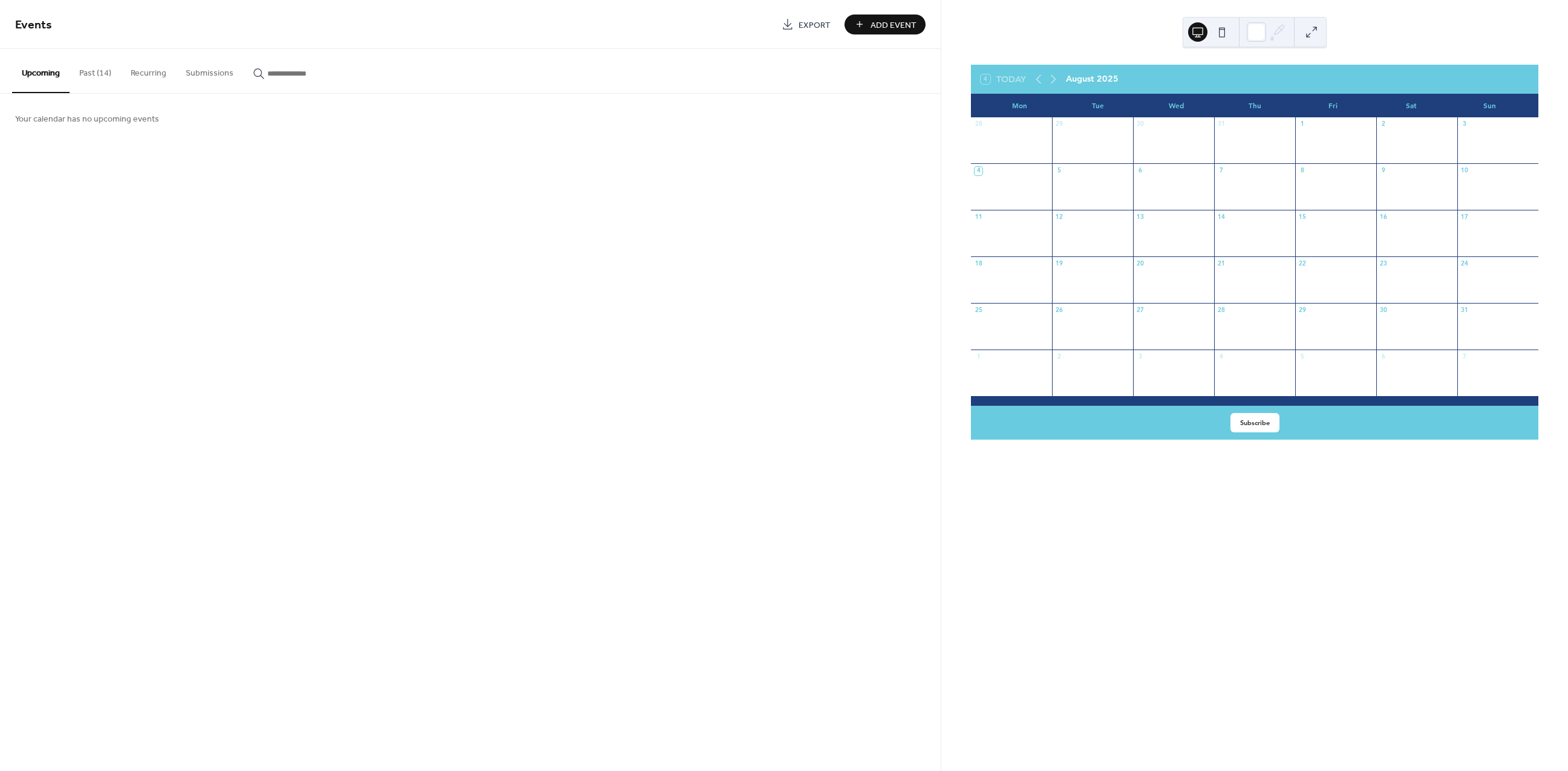 click on "Past (14)" at bounding box center (95, 70) 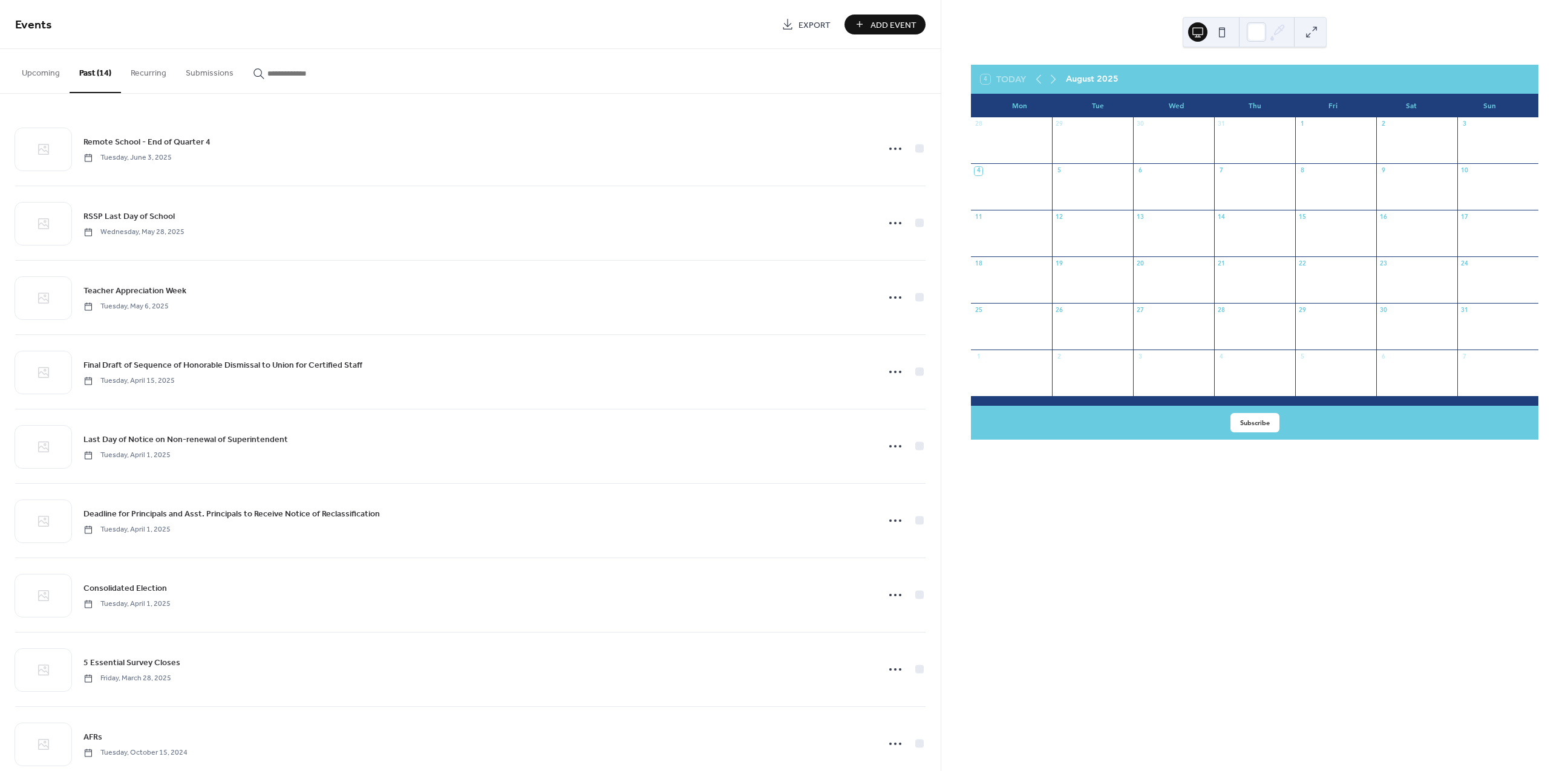 type 